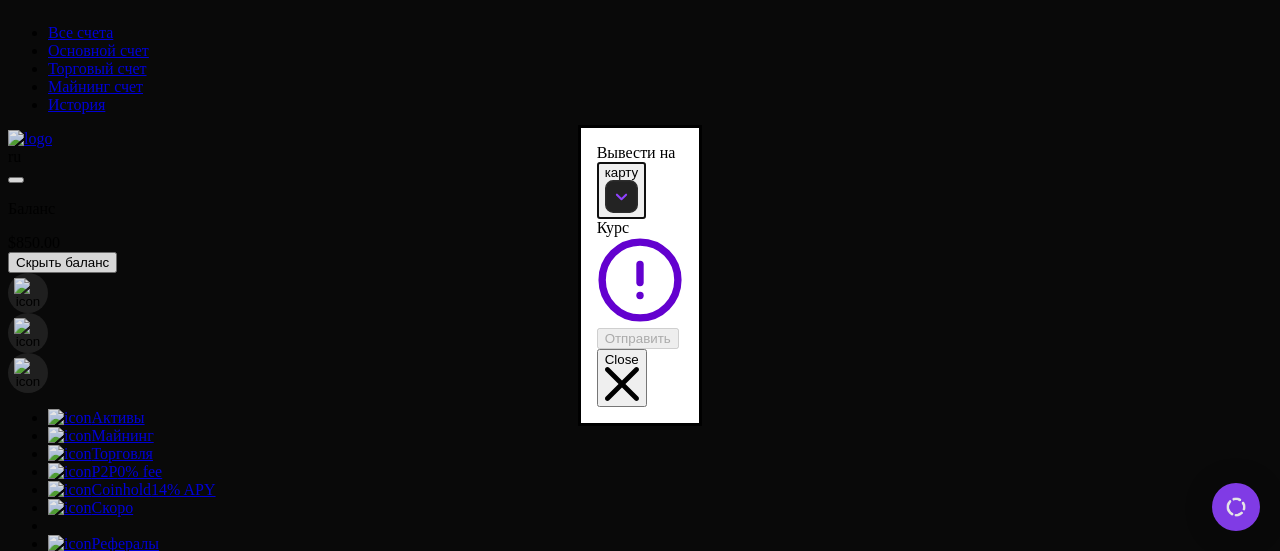 scroll, scrollTop: 0, scrollLeft: 0, axis: both 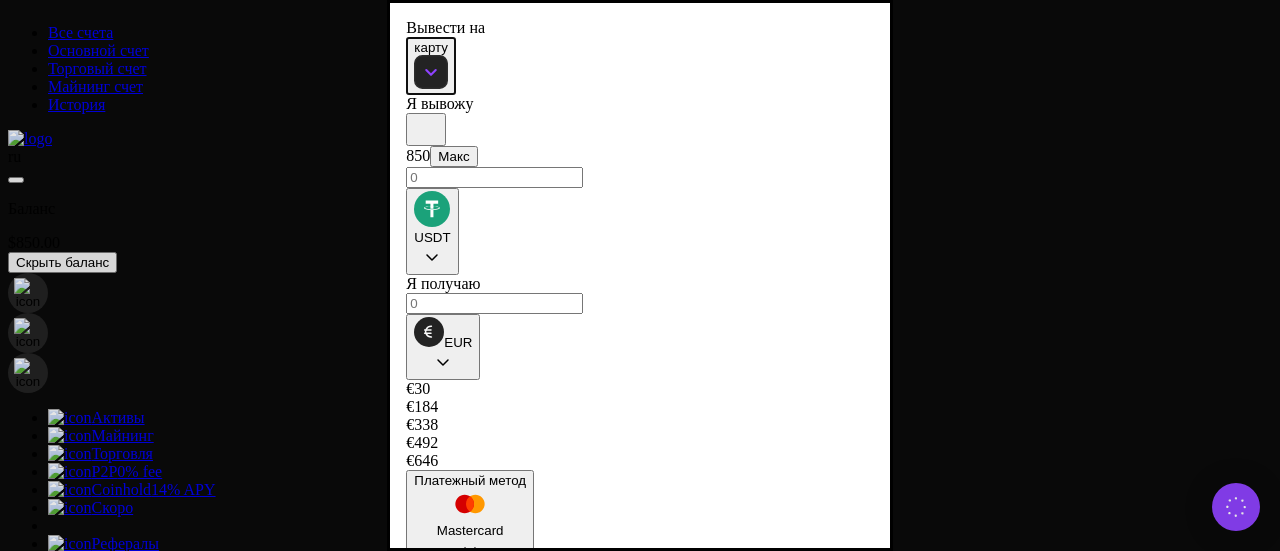 click on "Close" at bounding box center (431, 794) 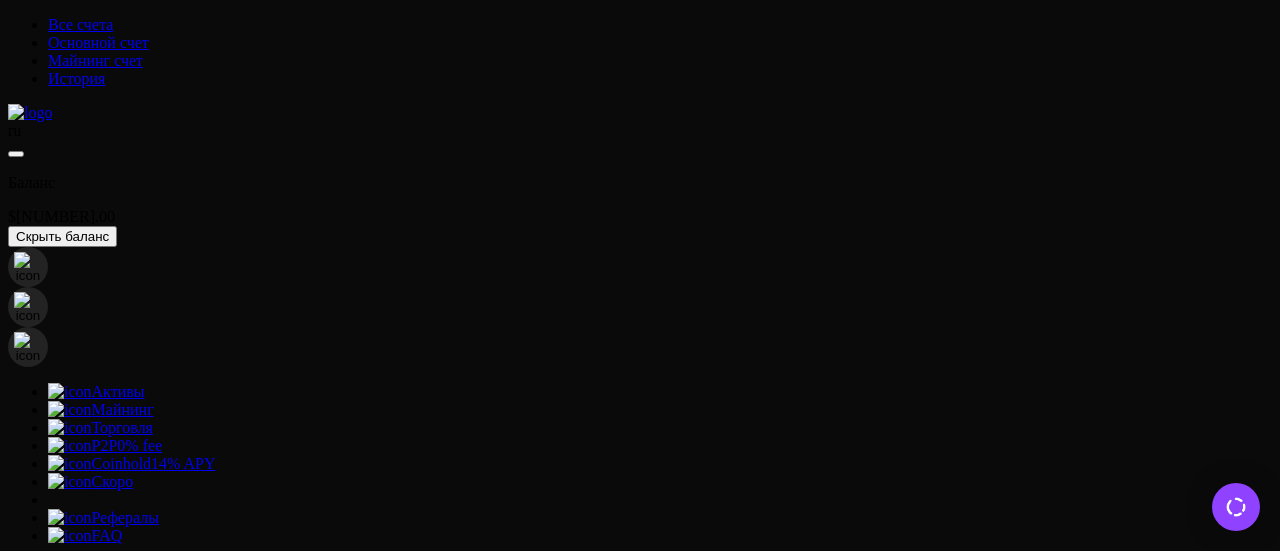 scroll, scrollTop: 0, scrollLeft: 0, axis: both 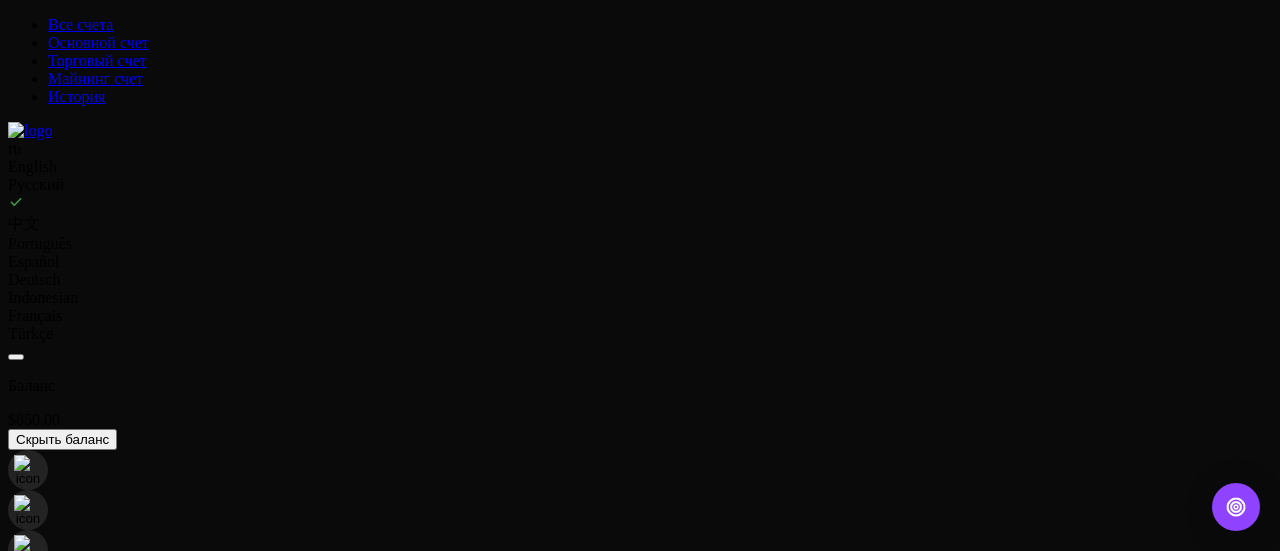 click on "Основной счет" at bounding box center (98, 42) 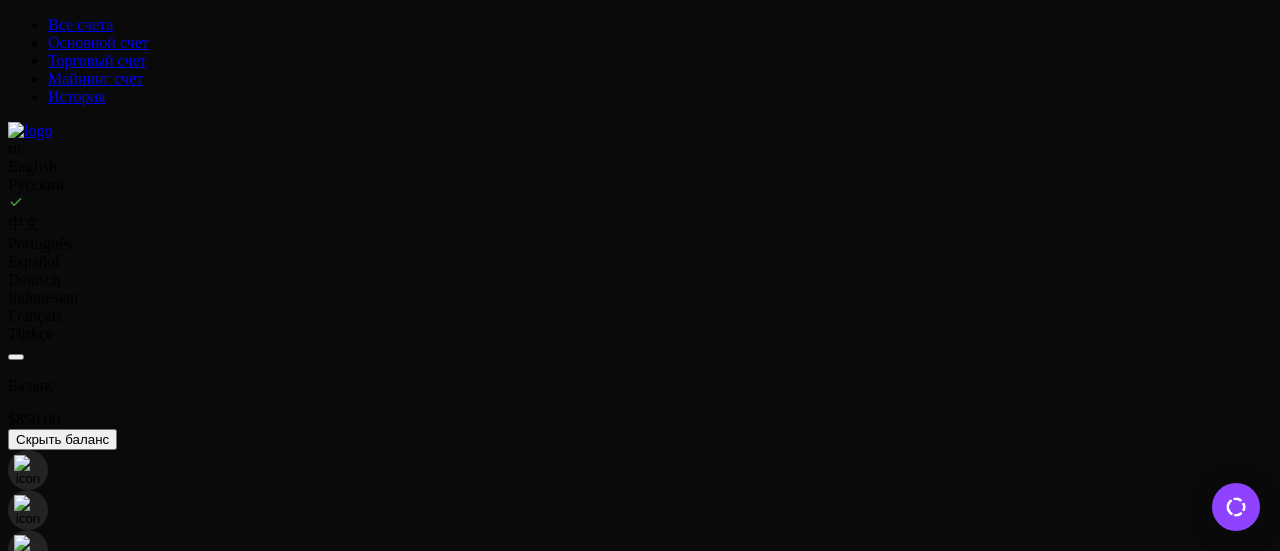 click on "Торговый счет" at bounding box center (97, 60) 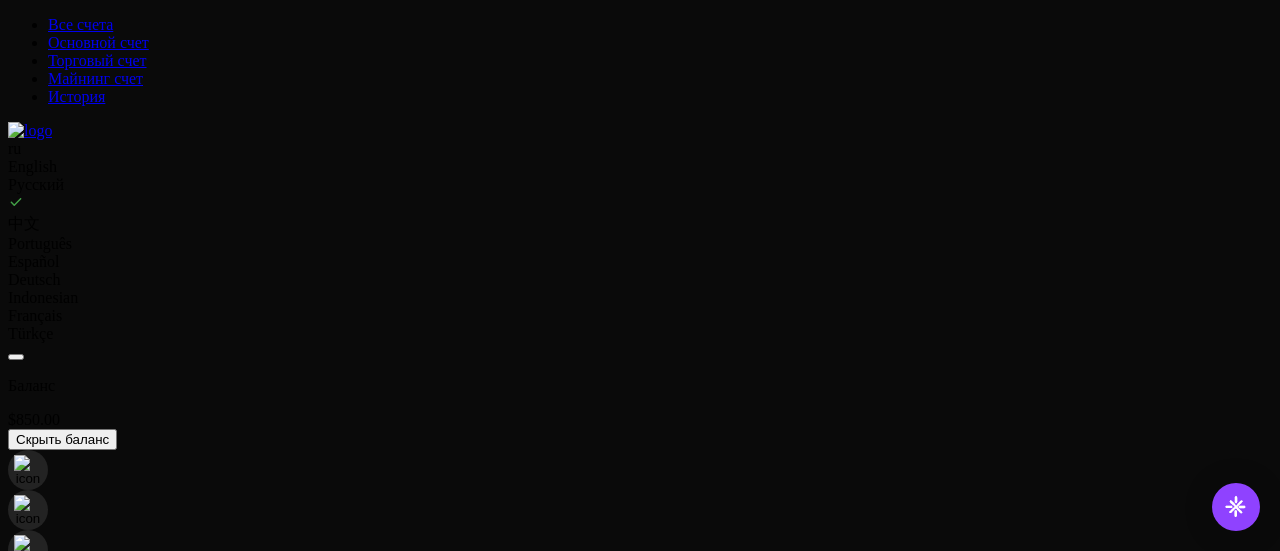 click on "Основной счет" at bounding box center (98, 42) 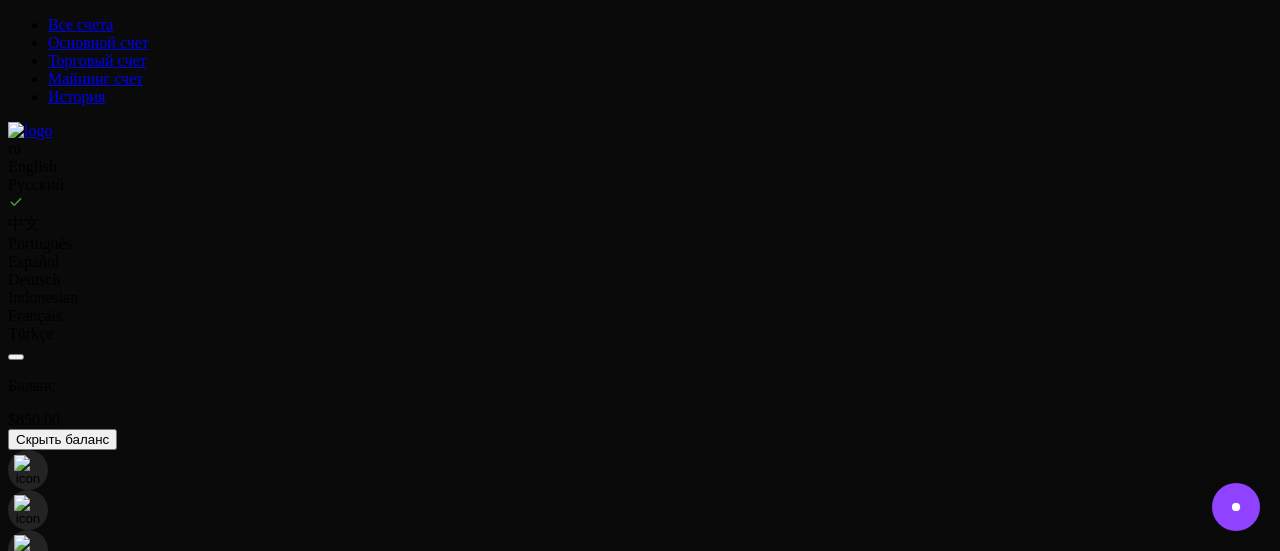 click on "Все счета" at bounding box center [80, 24] 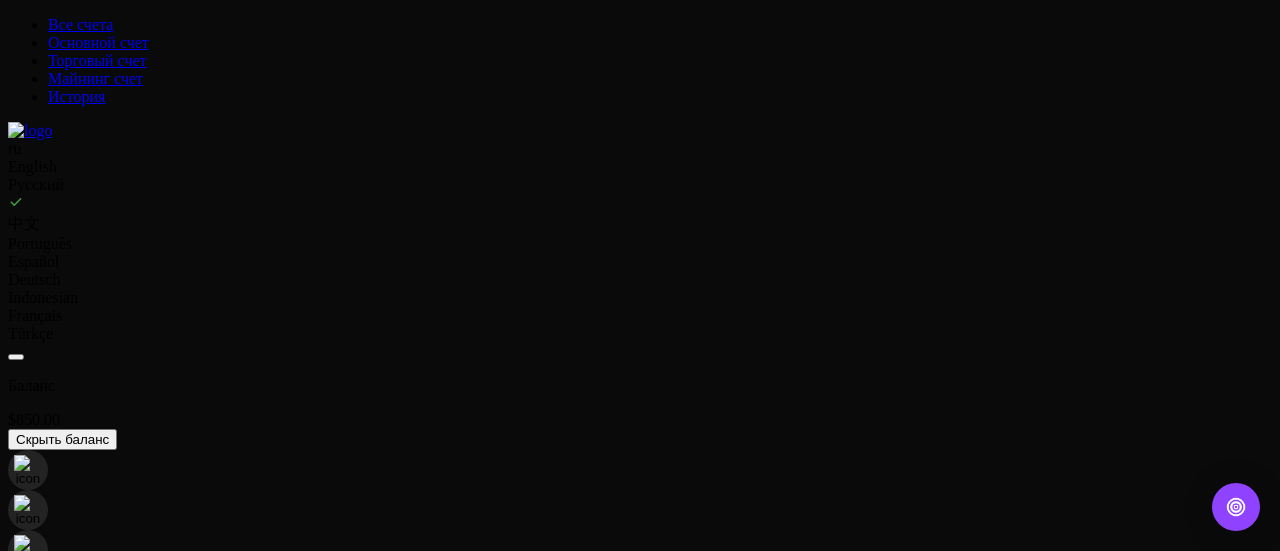 click on "Торговый счет" at bounding box center (97, 60) 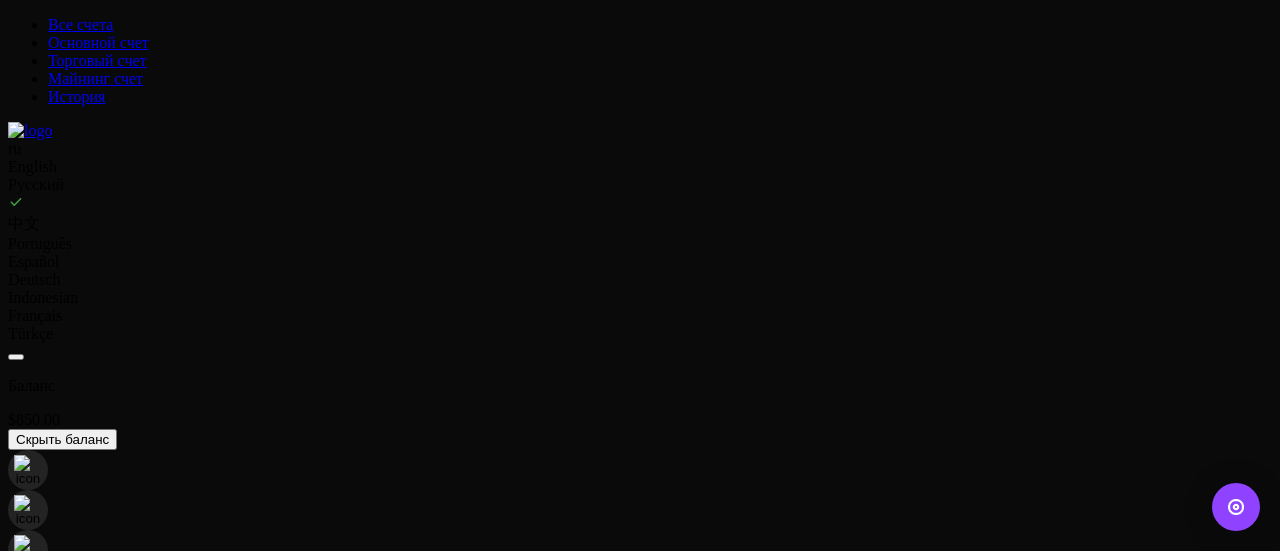 click on "Майнинг счет" at bounding box center (95, 78) 